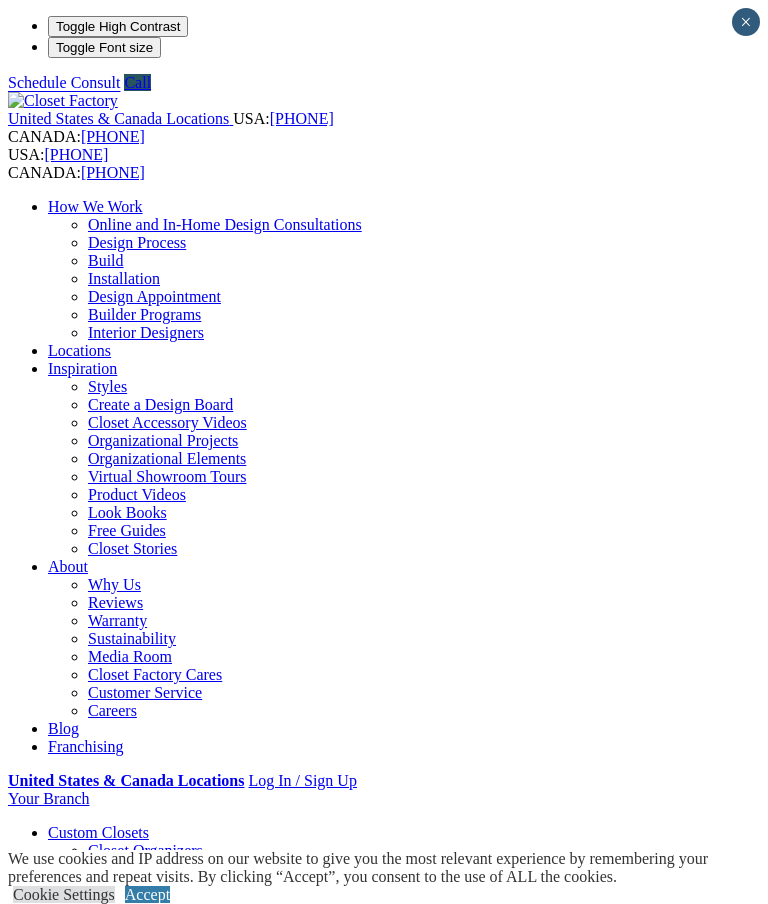 scroll, scrollTop: 0, scrollLeft: 0, axis: both 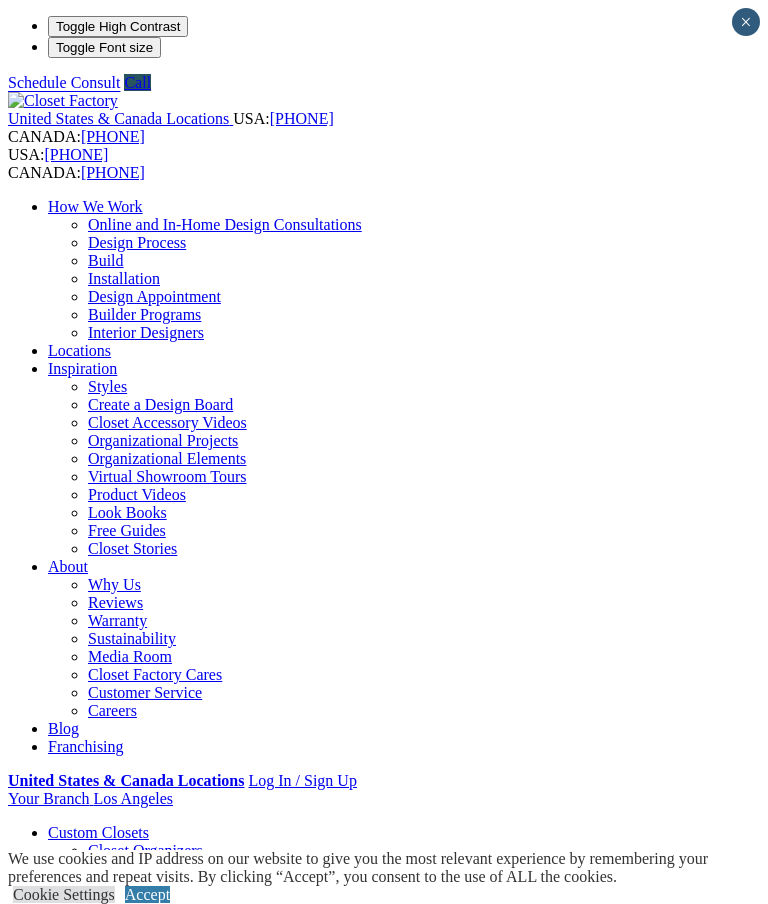 click on "Accept" at bounding box center (147, 894) 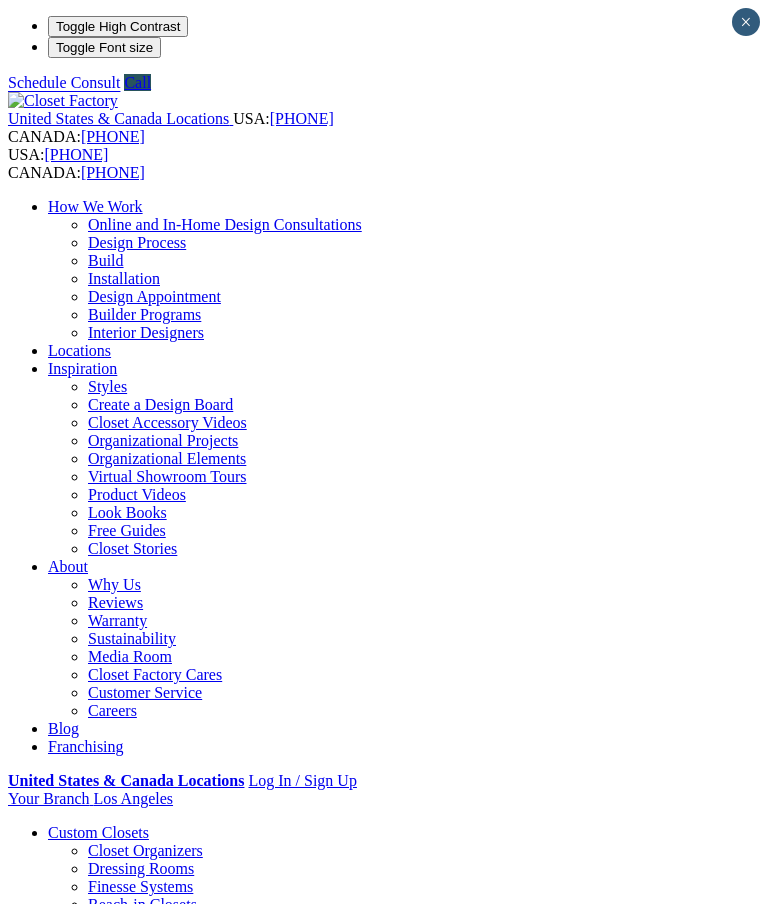 click at bounding box center (0, 0) 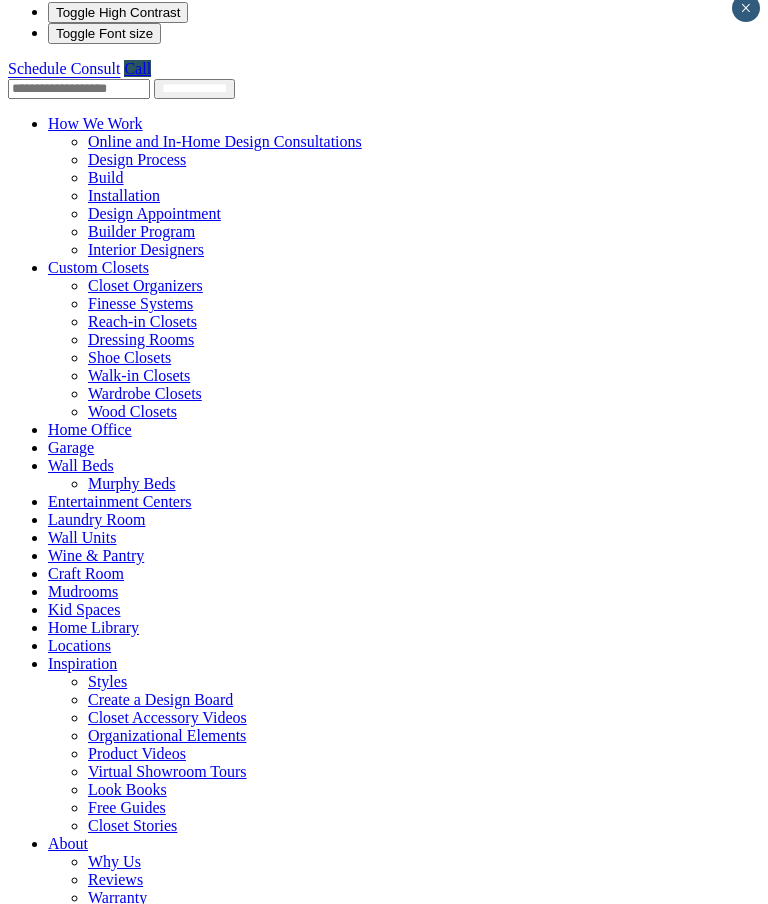 scroll, scrollTop: 18, scrollLeft: 0, axis: vertical 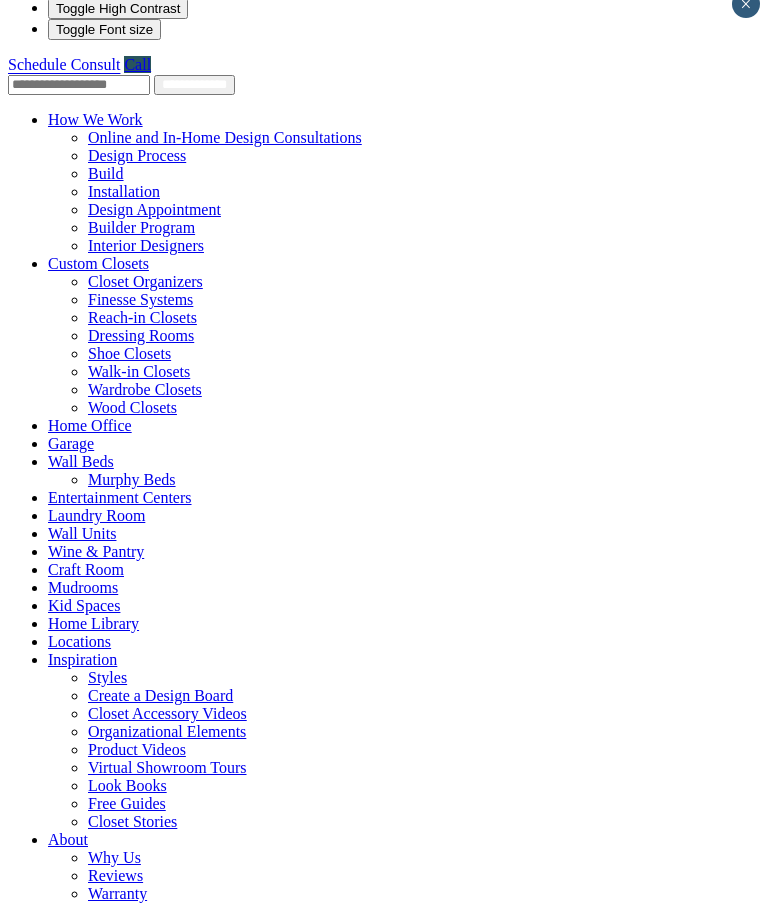 click on "Laundry Room" at bounding box center (96, 515) 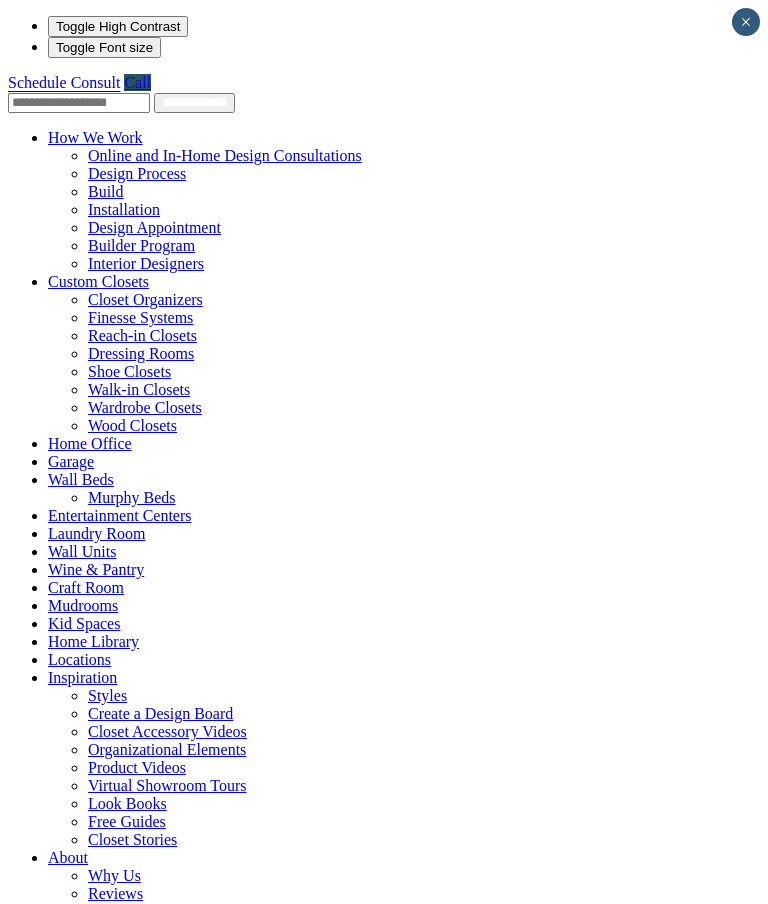 scroll, scrollTop: 98, scrollLeft: 0, axis: vertical 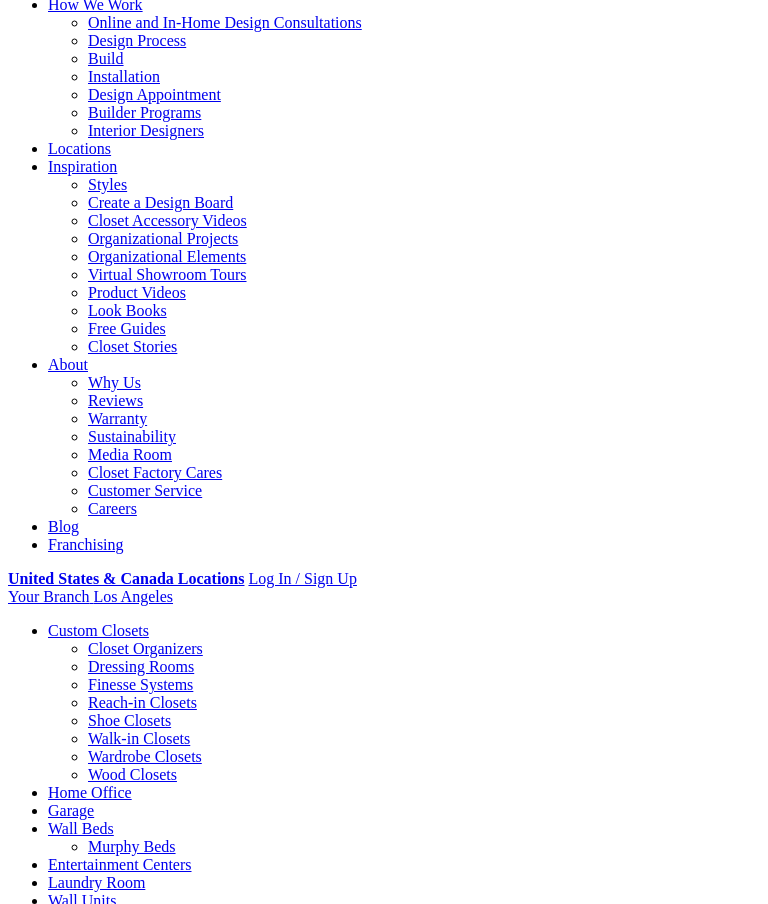 click on "Gallery" at bounding box center [111, 1842] 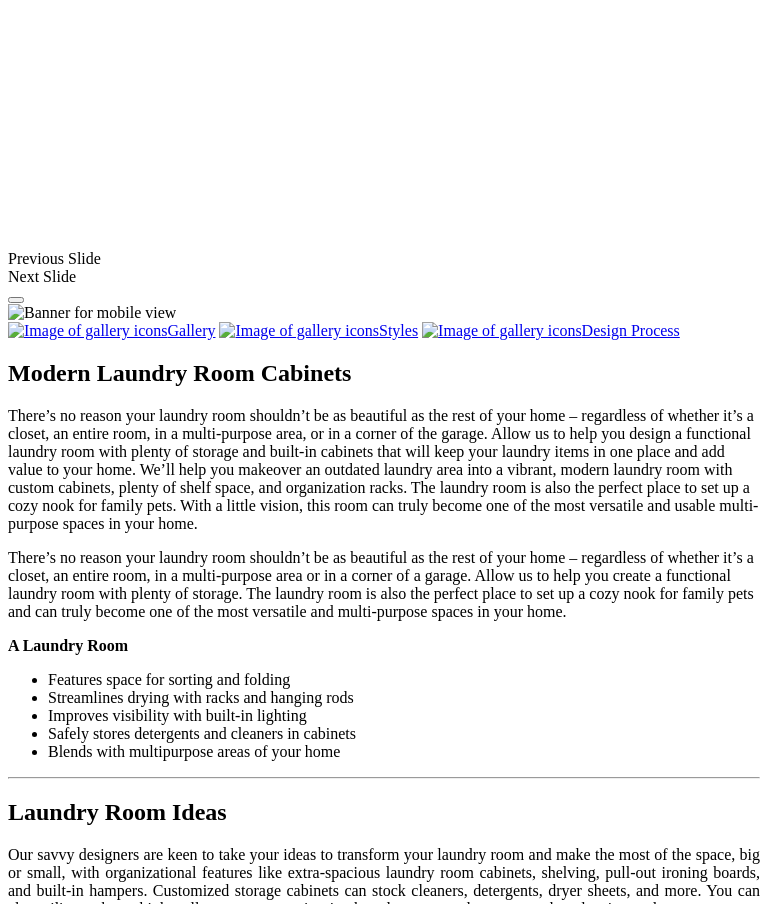 scroll, scrollTop: 1914, scrollLeft: 0, axis: vertical 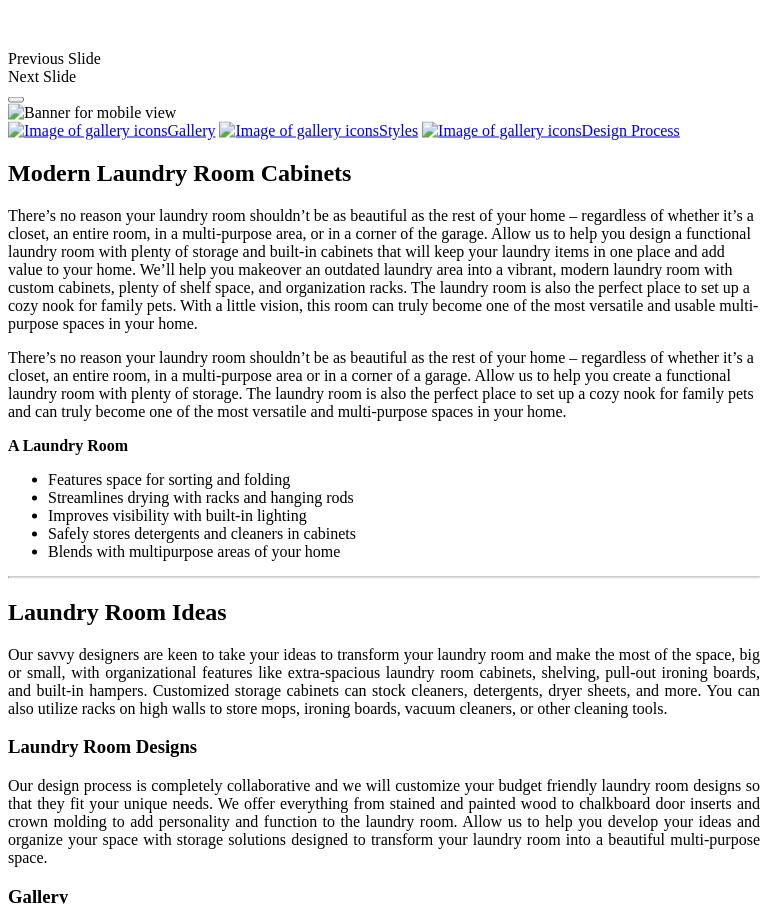 click at bounding box center (455, 1480) 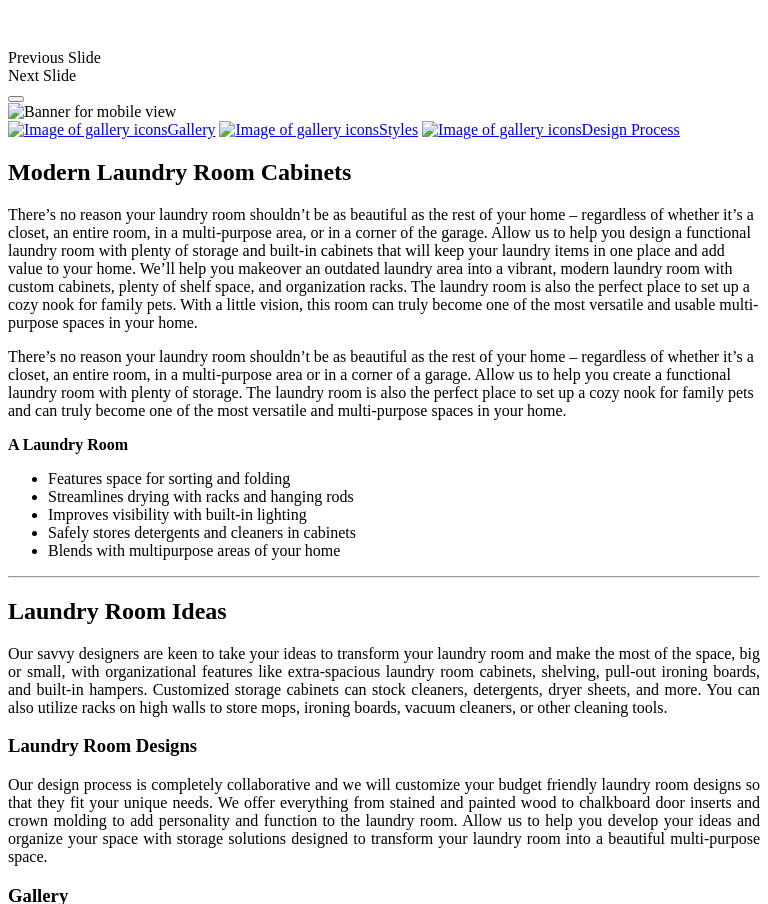 click at bounding box center (8, 41127) 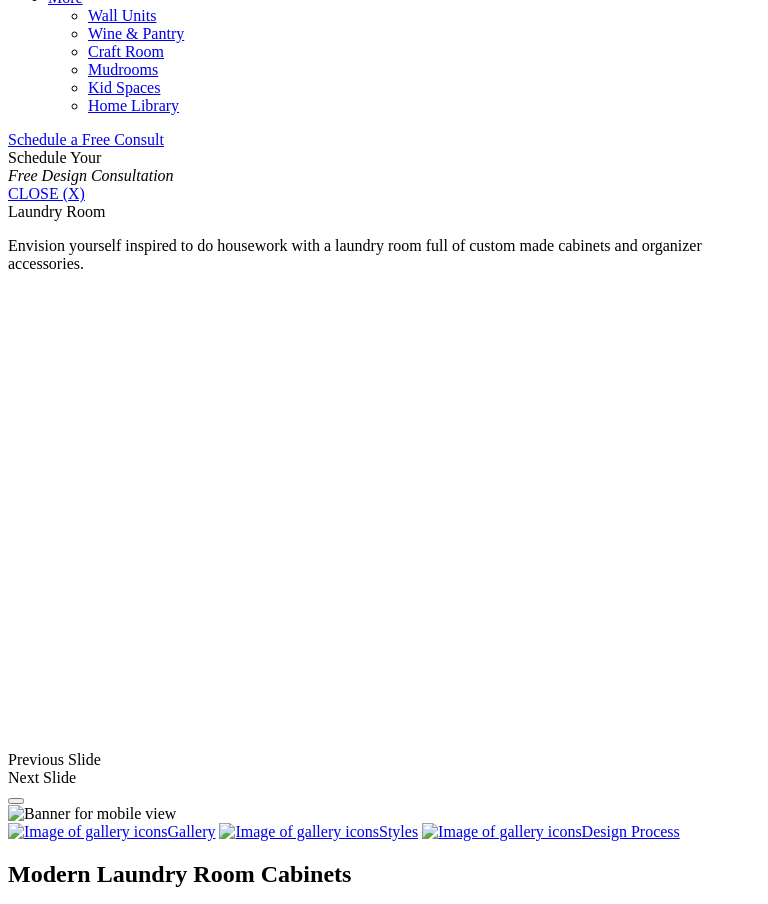 scroll, scrollTop: 1231, scrollLeft: 0, axis: vertical 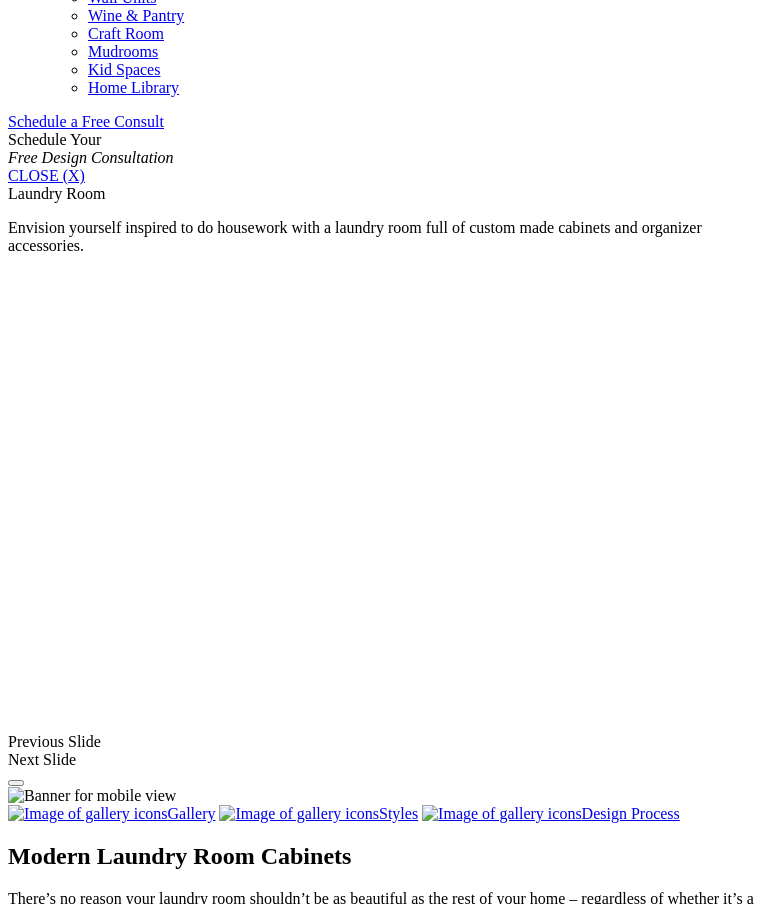 click at bounding box center (0, 0) 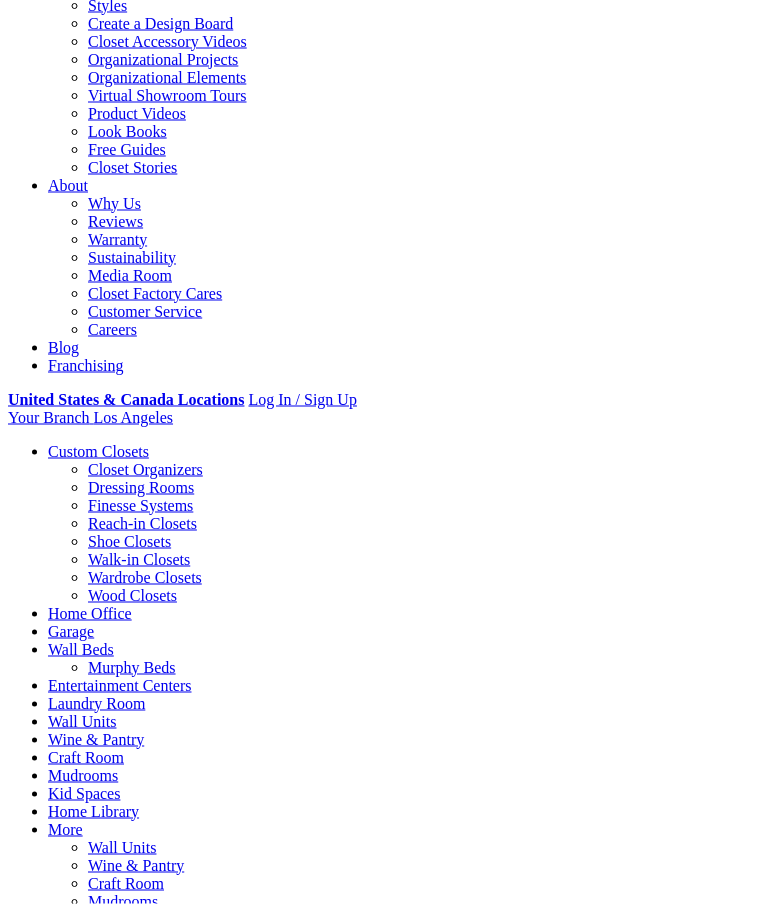 scroll, scrollTop: 1305, scrollLeft: 0, axis: vertical 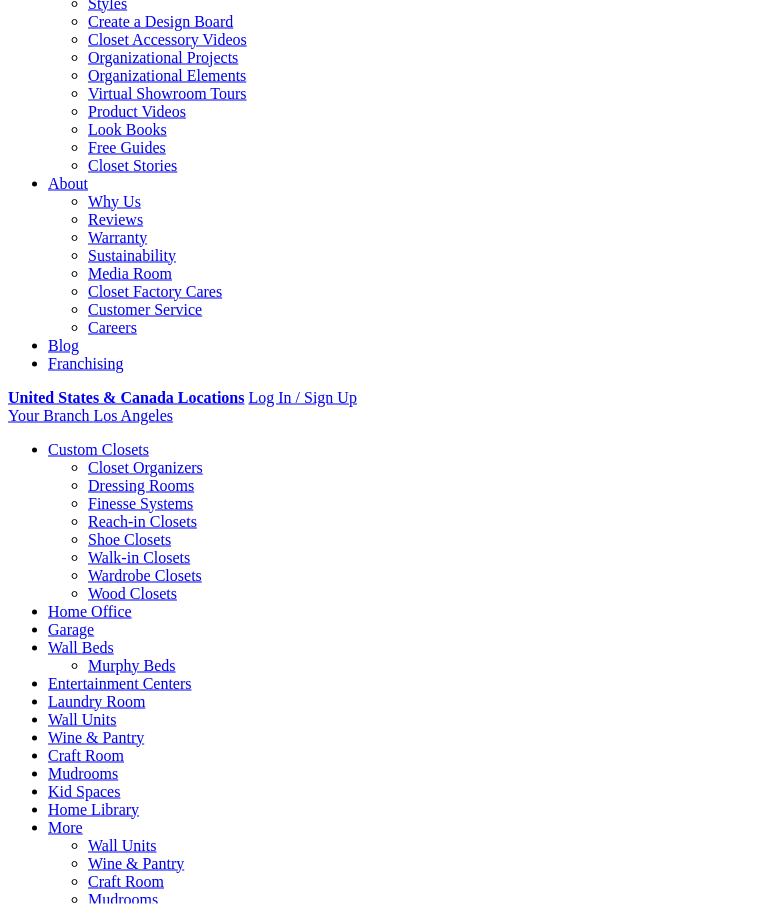 click on "Custom Closets" at bounding box center [98, -1024] 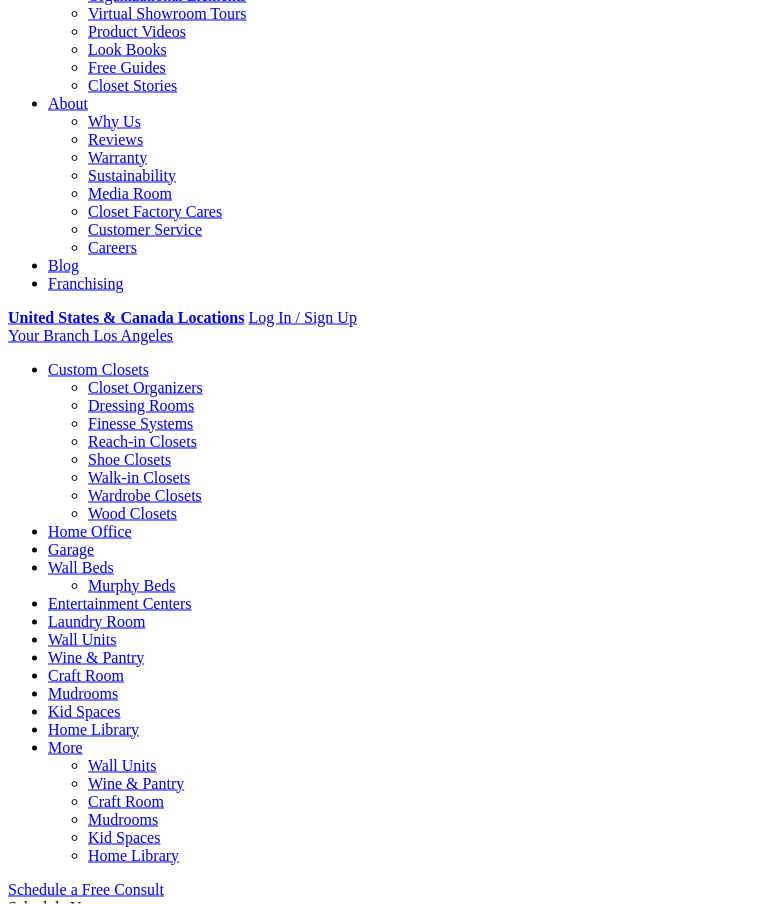 scroll, scrollTop: 1386, scrollLeft: 0, axis: vertical 